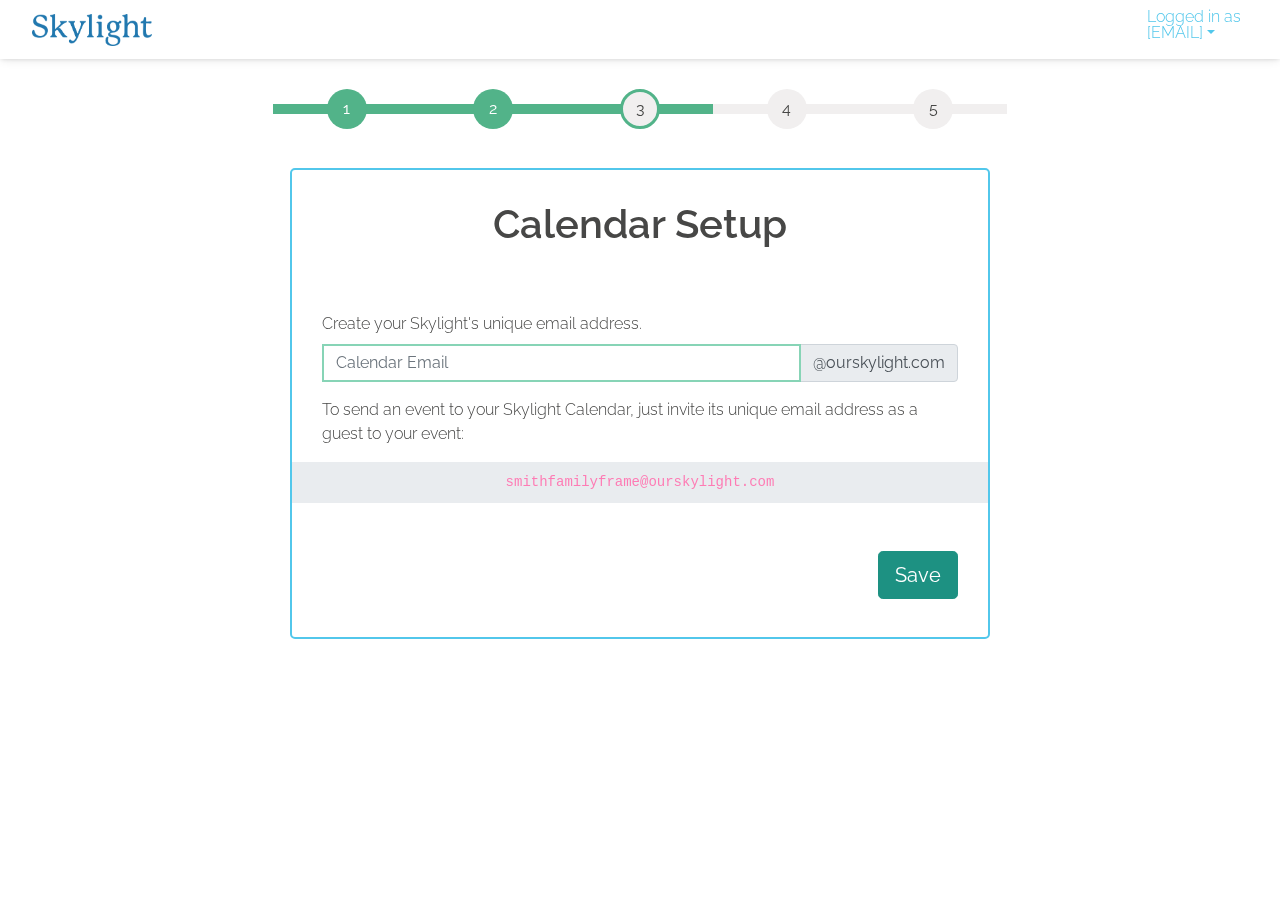 scroll, scrollTop: 0, scrollLeft: 0, axis: both 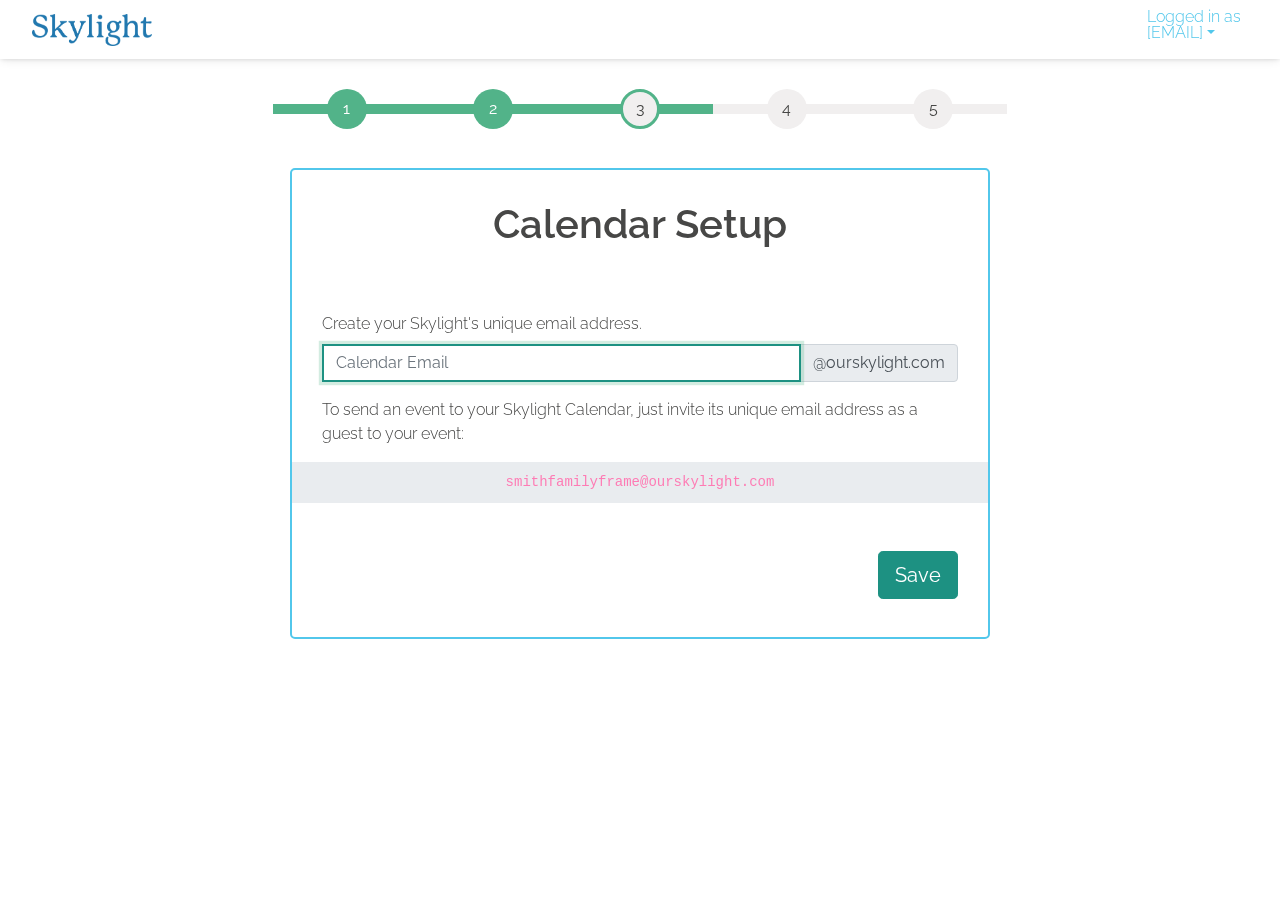 click at bounding box center [561, 363] 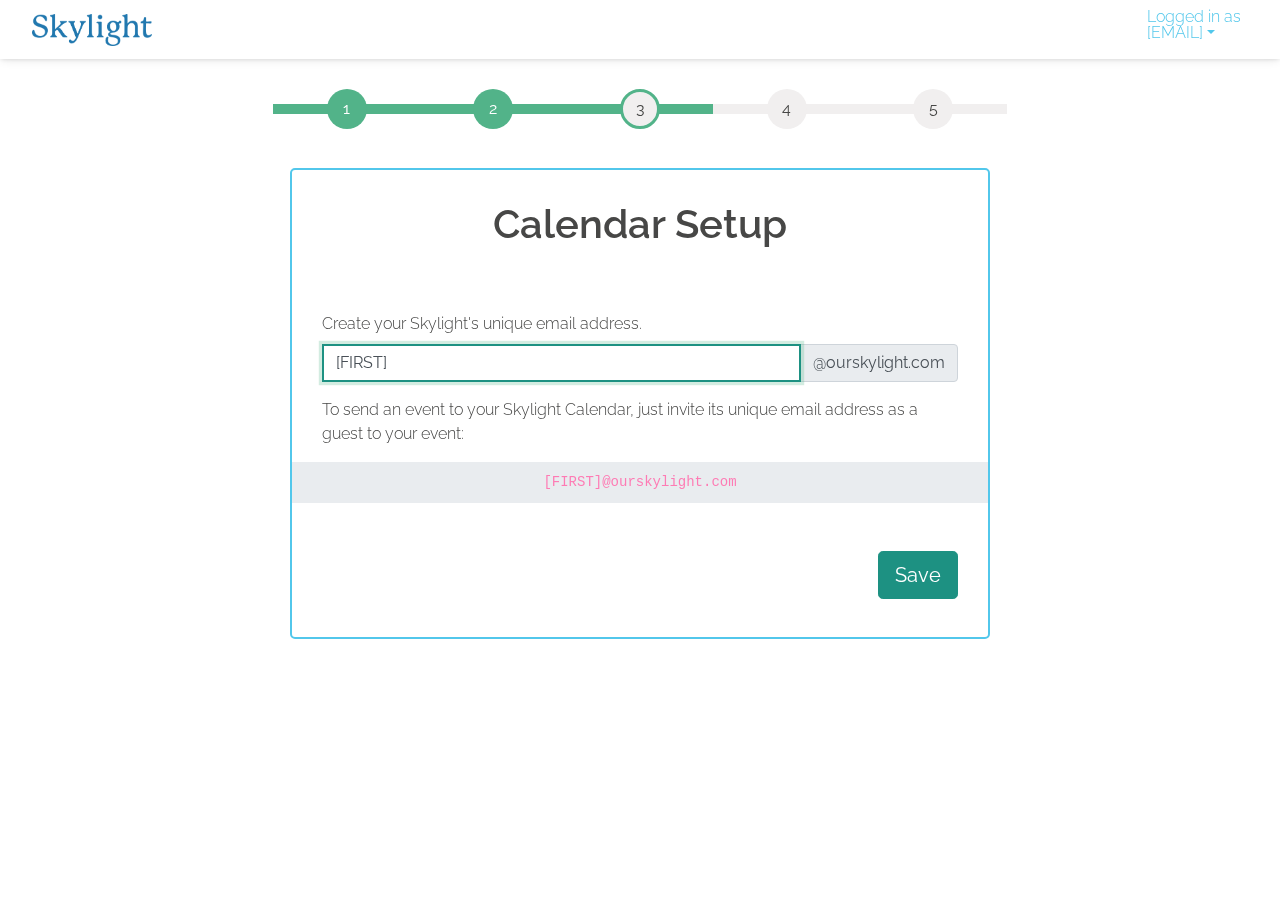 drag, startPoint x: 440, startPoint y: 362, endPoint x: 206, endPoint y: 361, distance: 234.00214 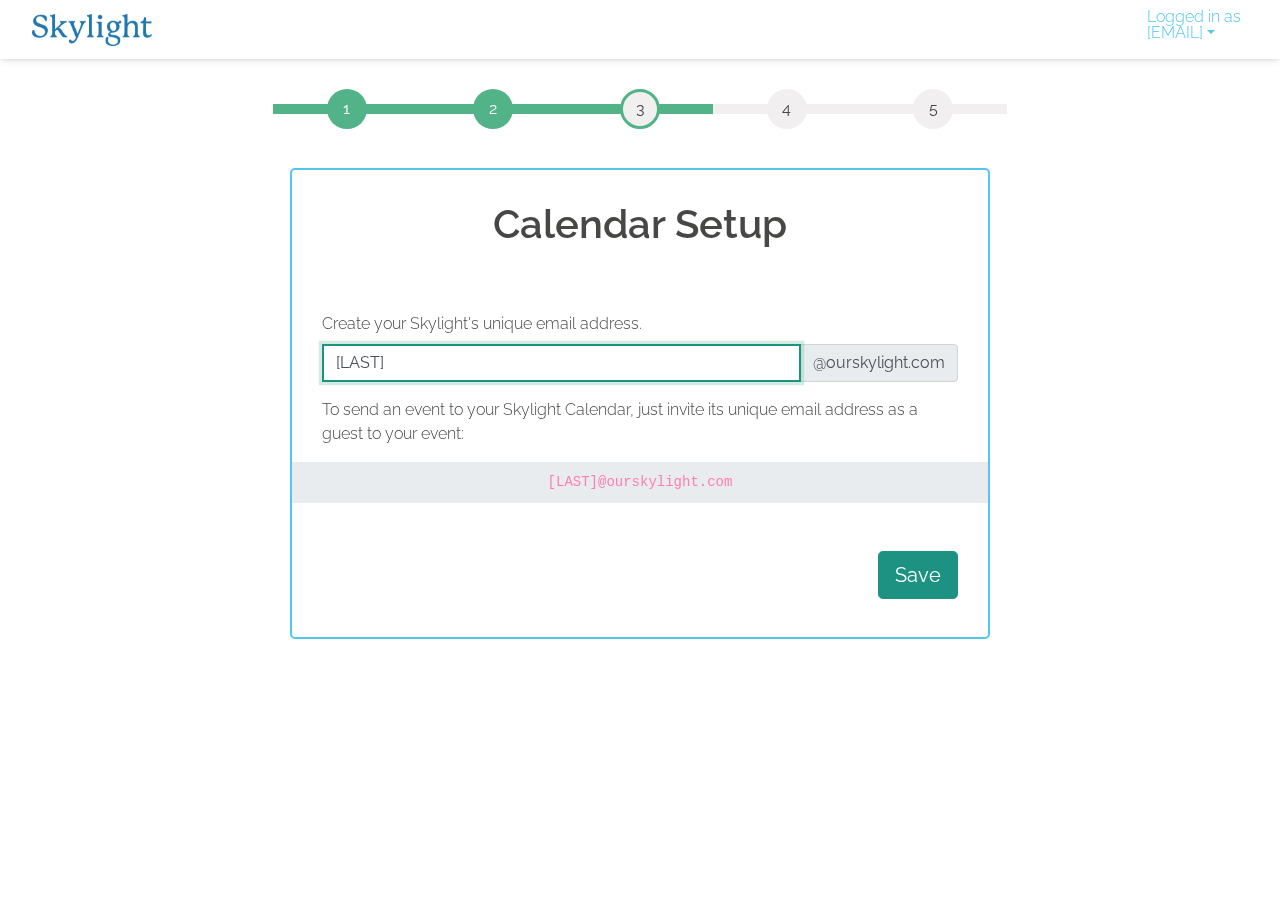 drag, startPoint x: 516, startPoint y: 377, endPoint x: 240, endPoint y: 375, distance: 276.00723 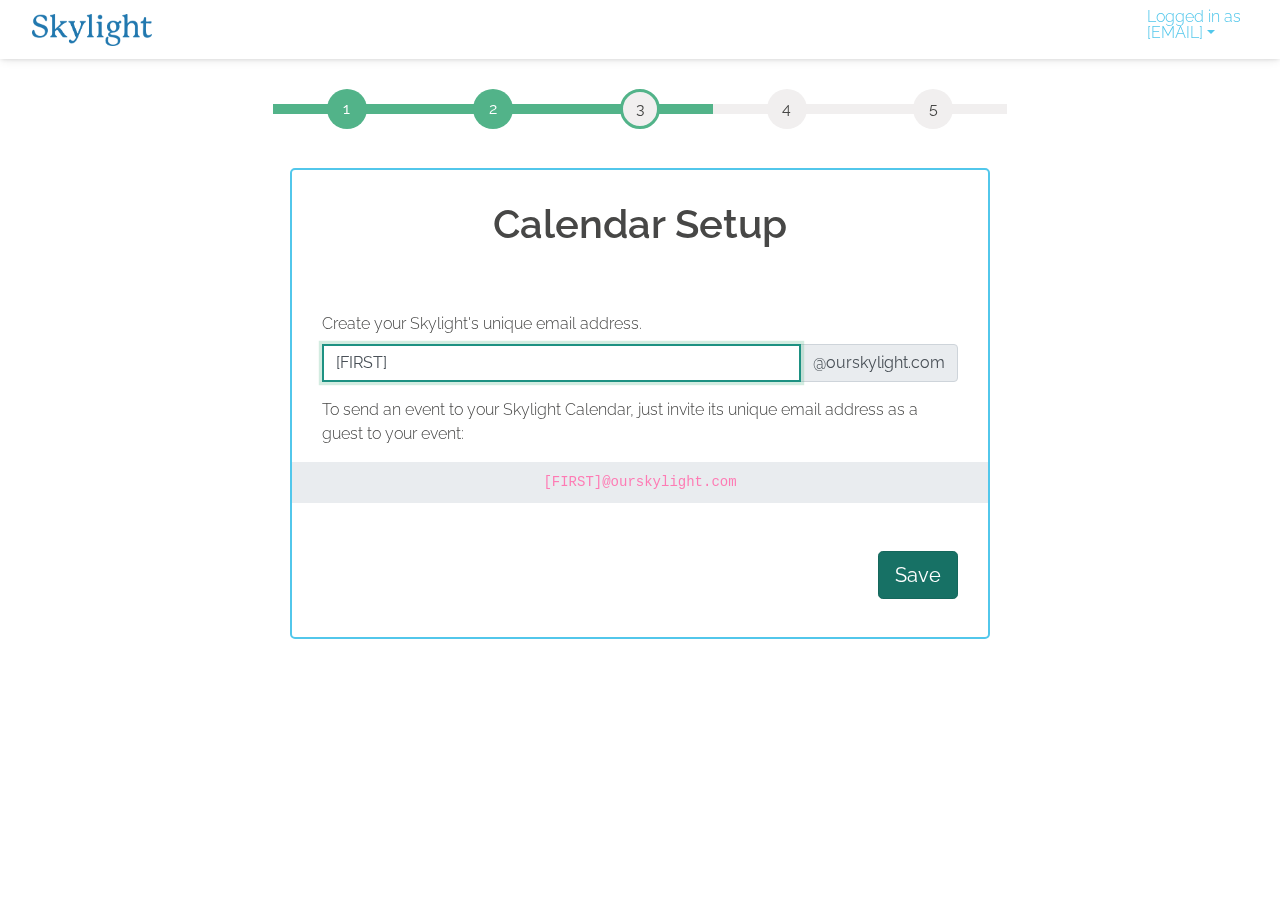 type on "hnlachapelle" 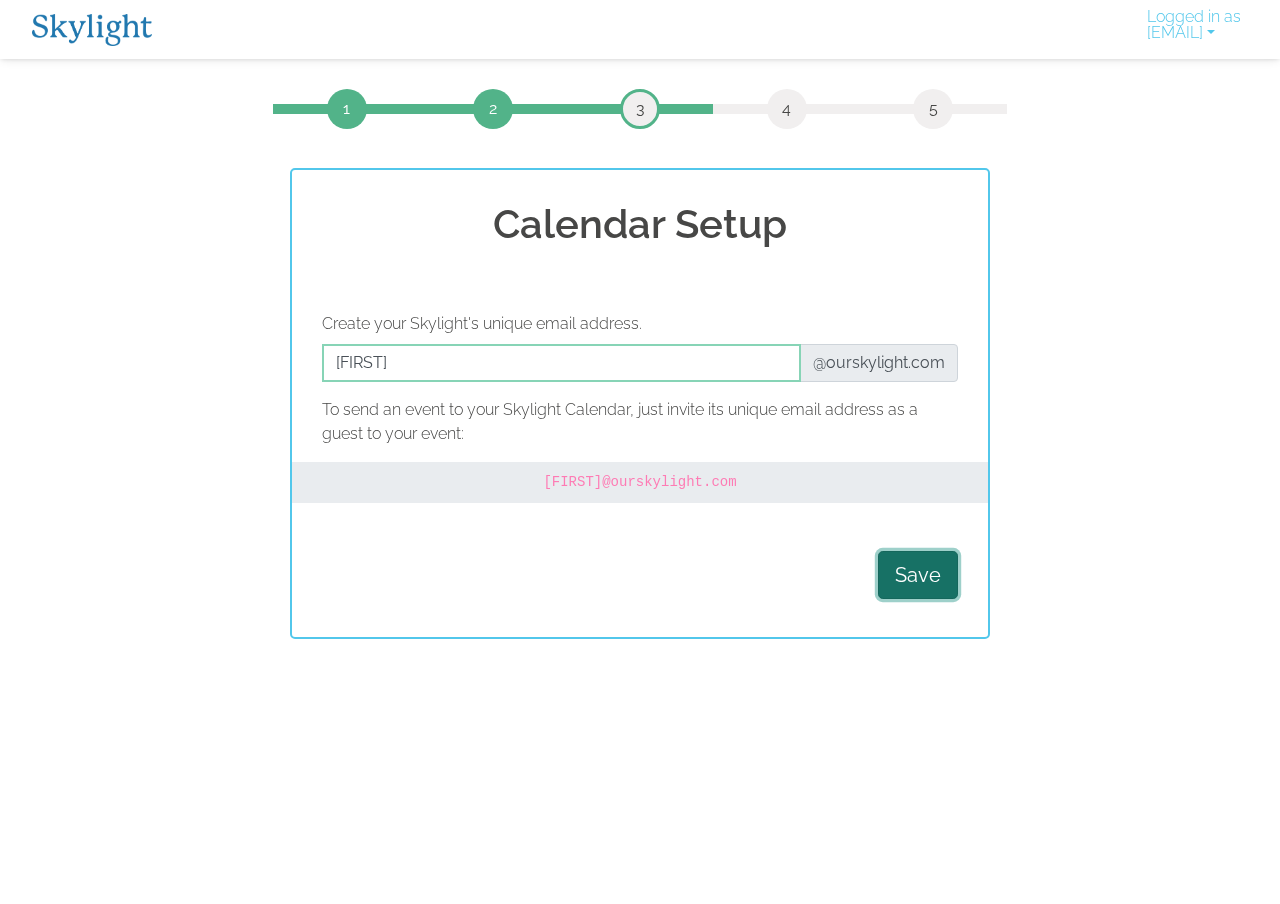 click on "Save" at bounding box center [918, 575] 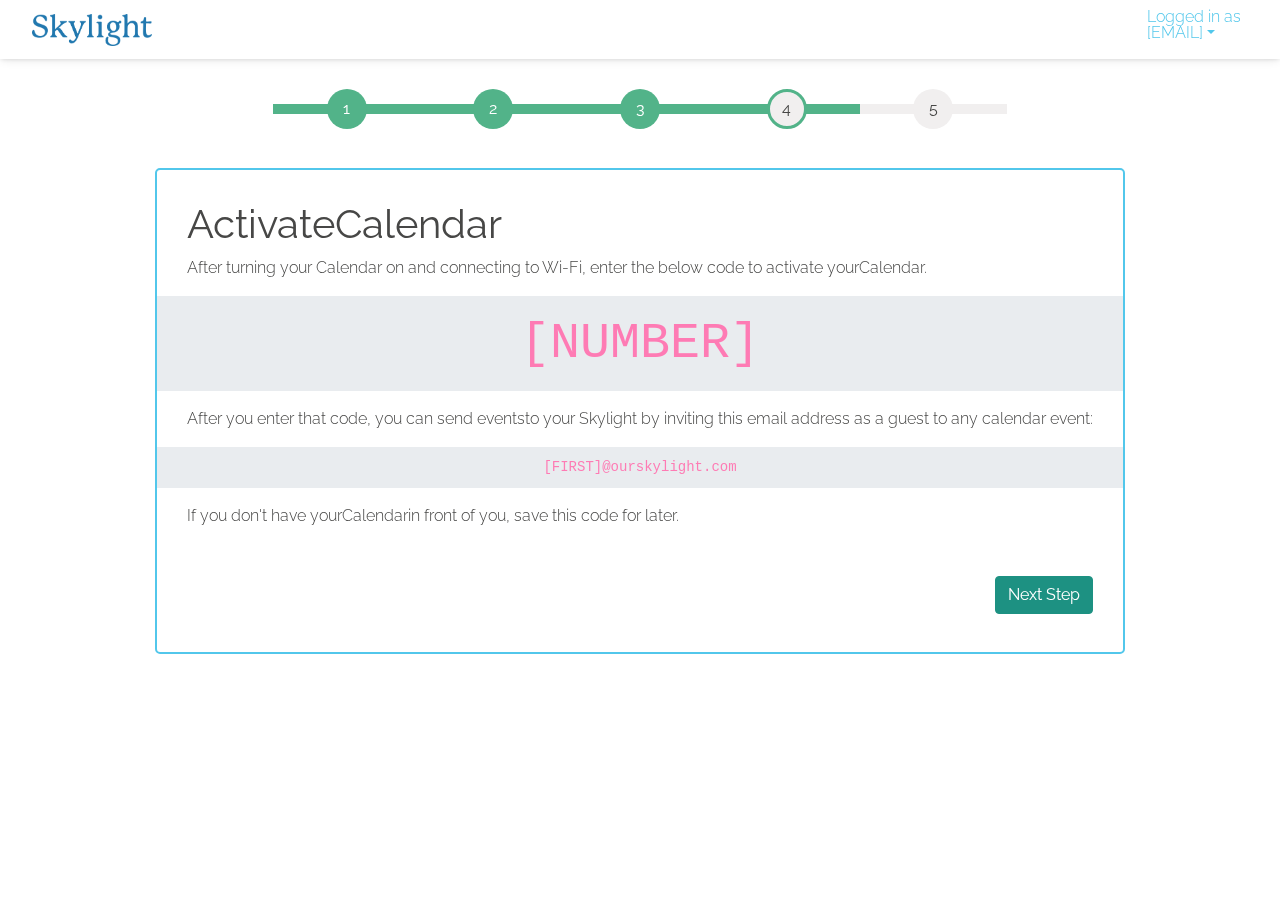 scroll, scrollTop: 0, scrollLeft: 0, axis: both 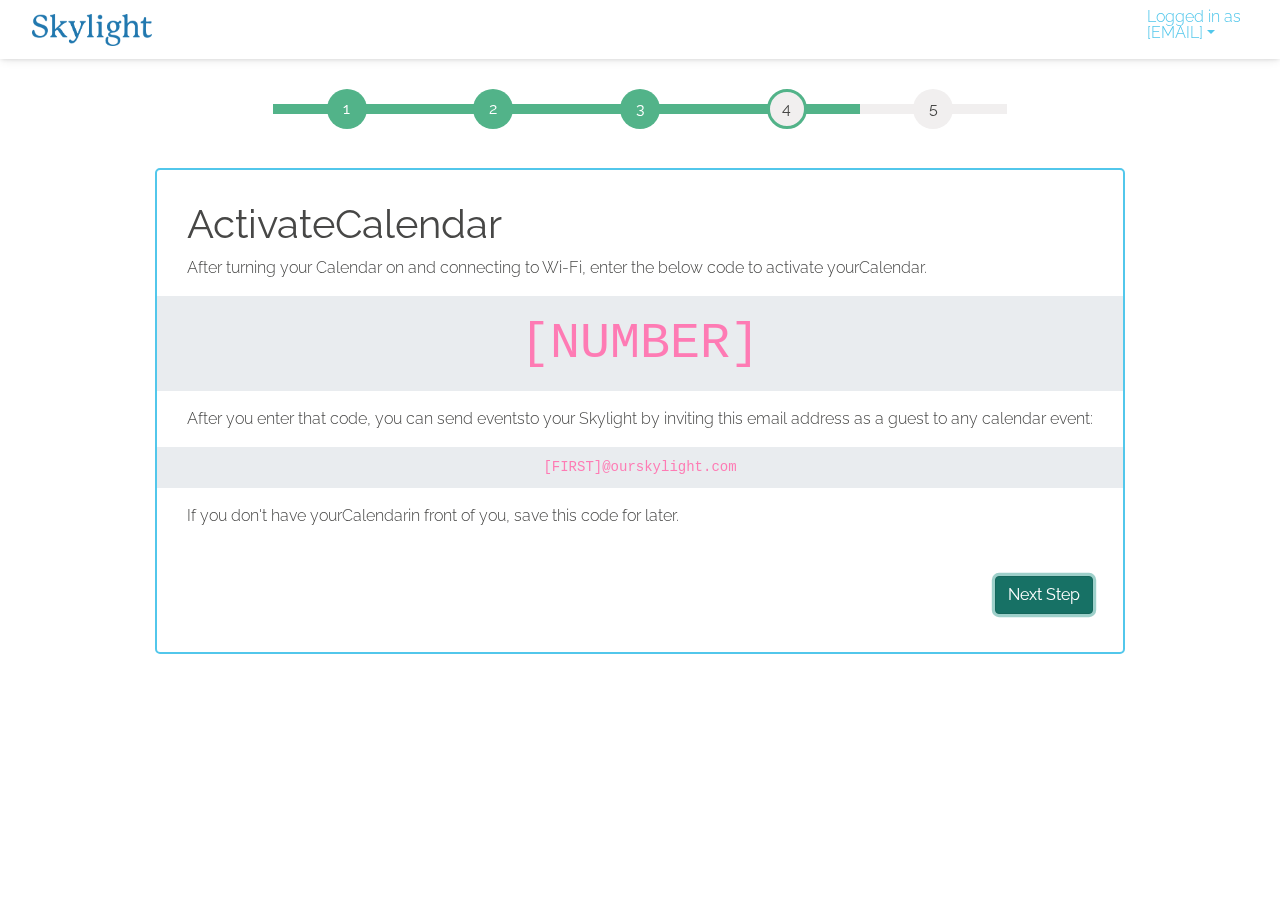 click on "Next Step" at bounding box center [1044, 595] 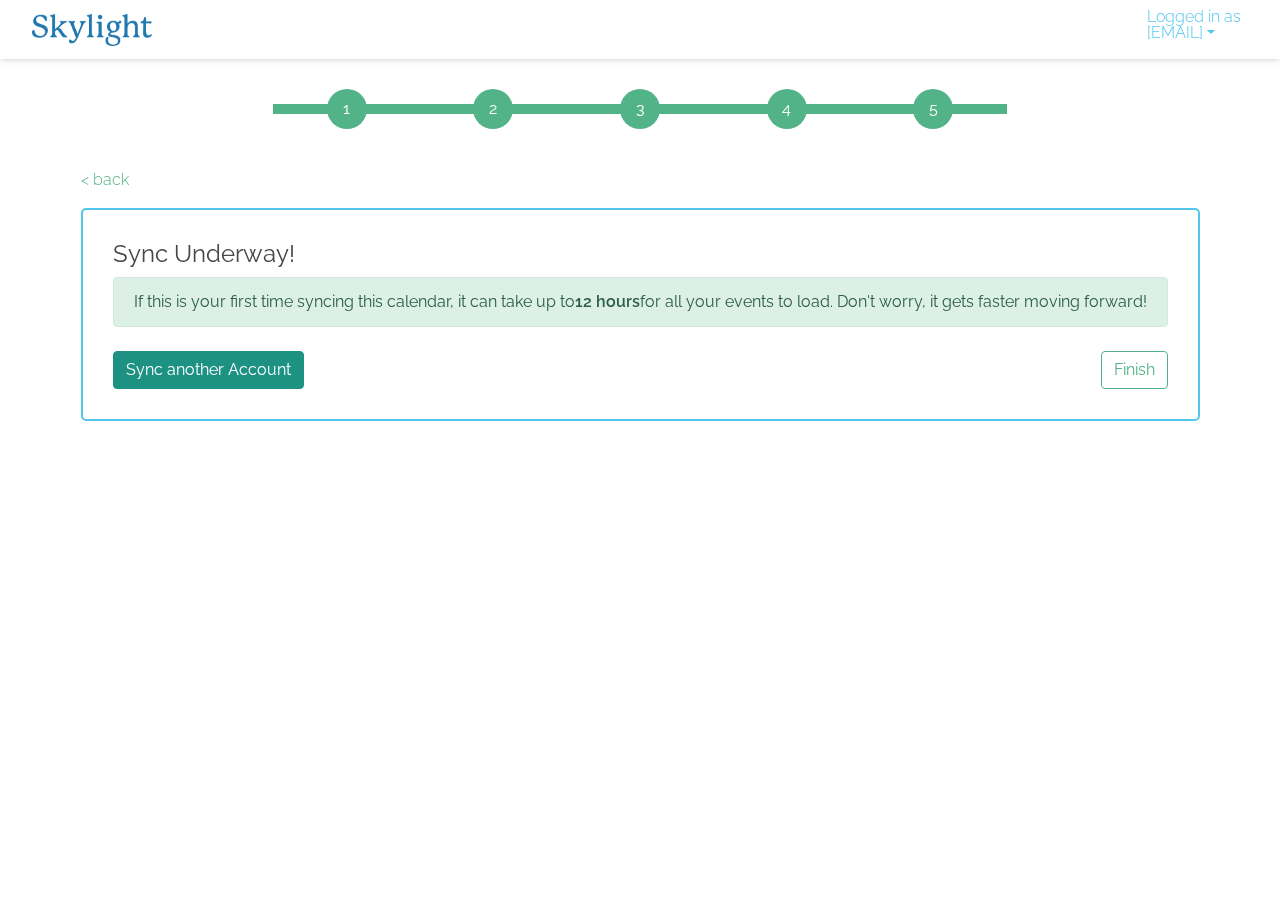scroll, scrollTop: 0, scrollLeft: 0, axis: both 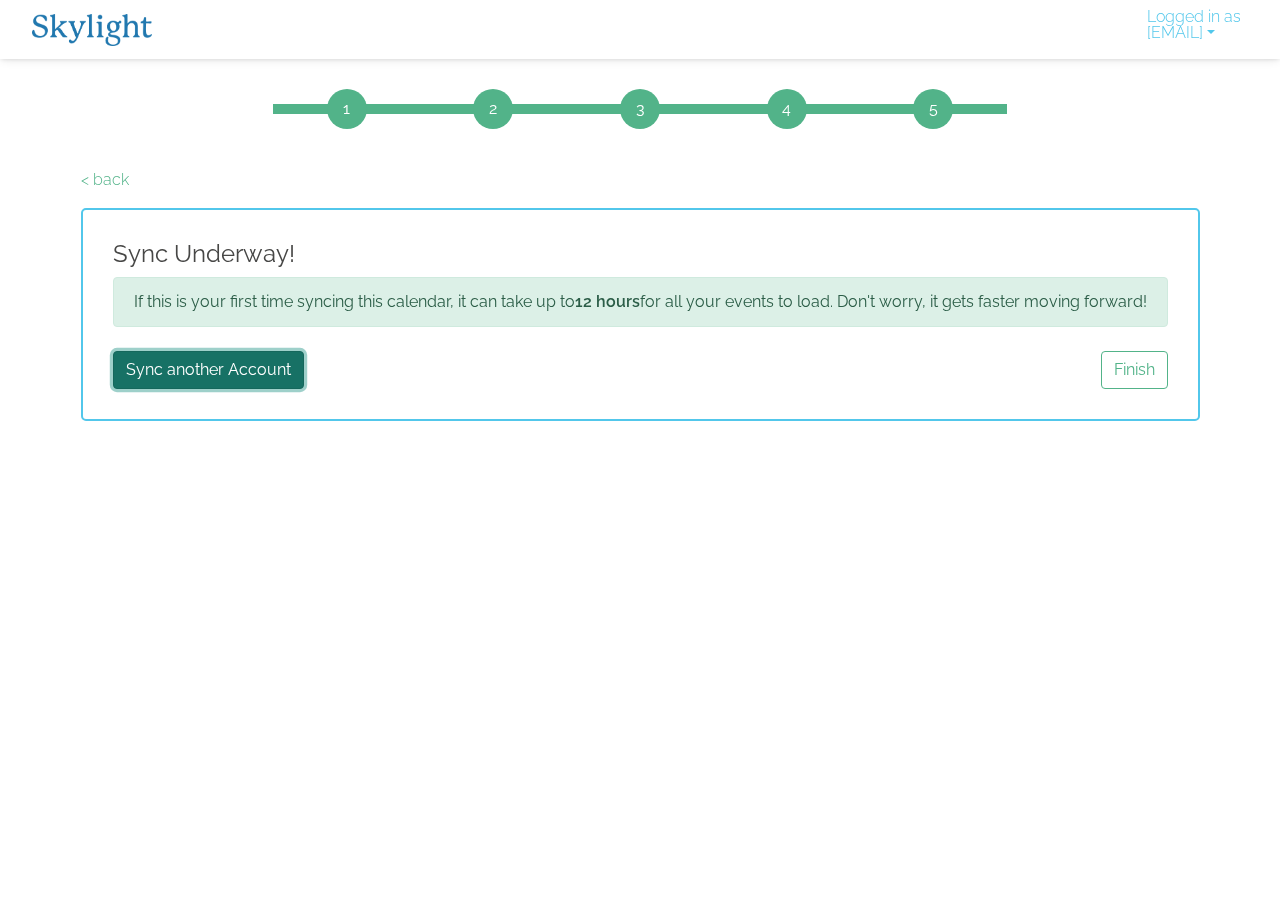 click on "Sync another Account" at bounding box center [208, 370] 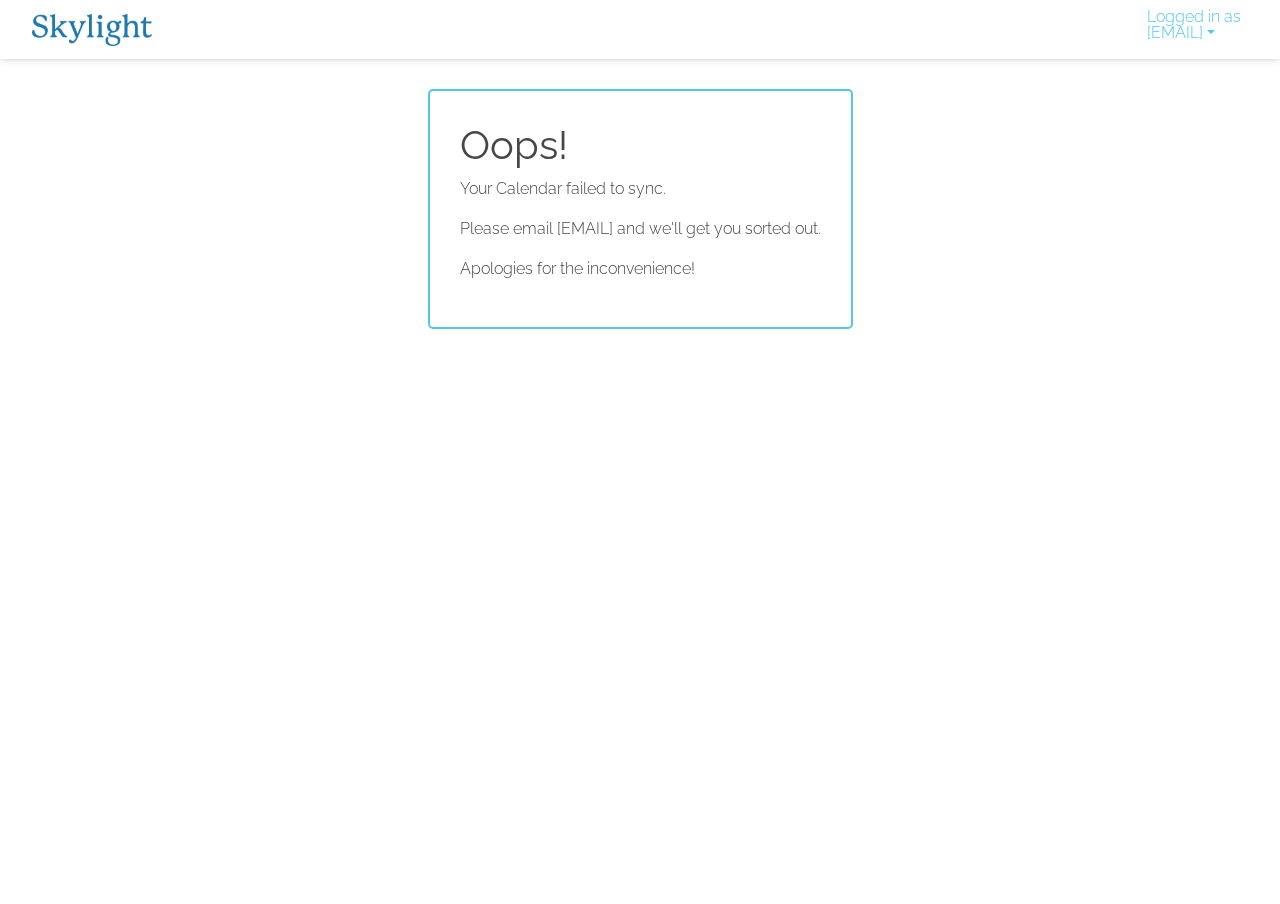 scroll, scrollTop: 0, scrollLeft: 0, axis: both 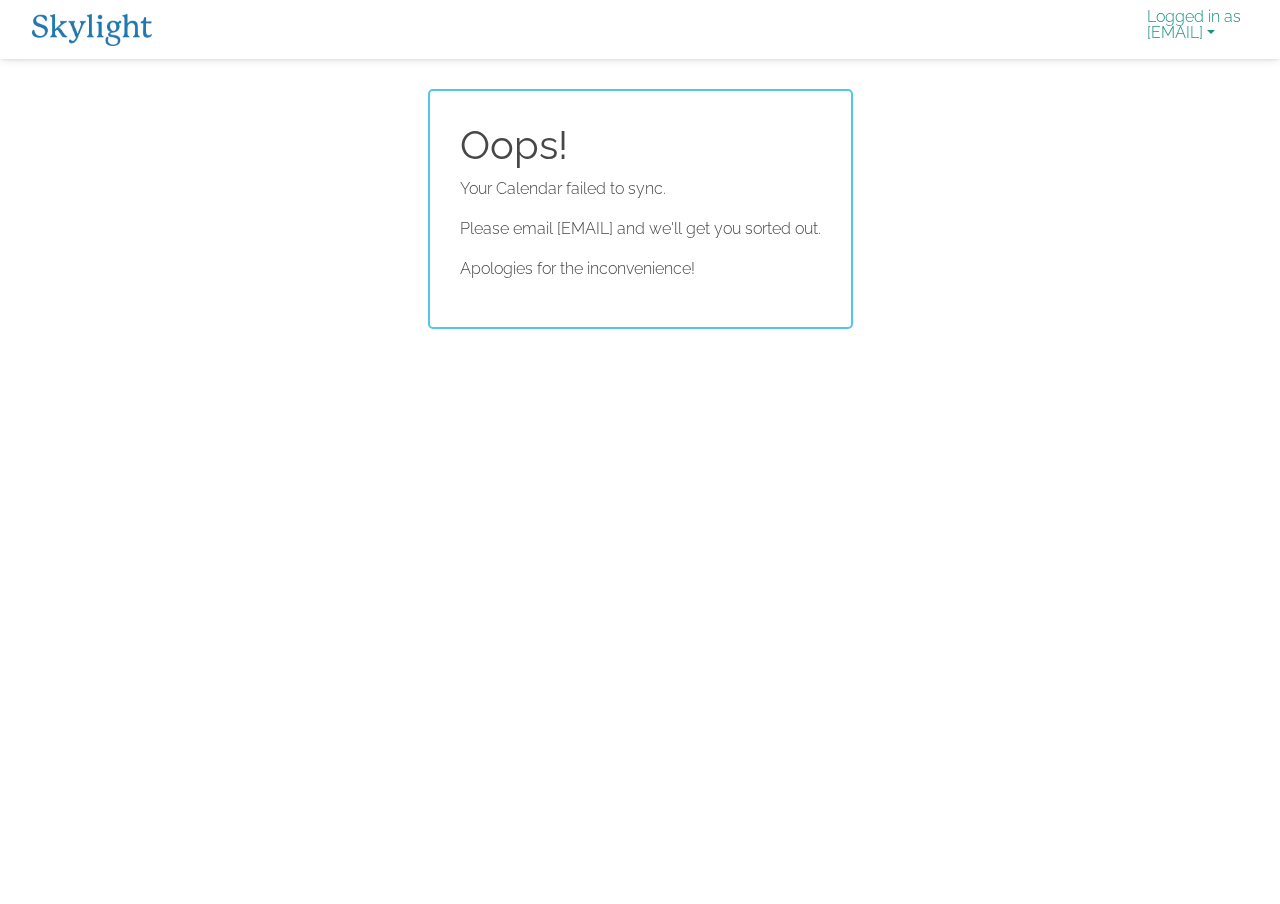 click on "Logged in as [EMAIL]" at bounding box center [1194, 29] 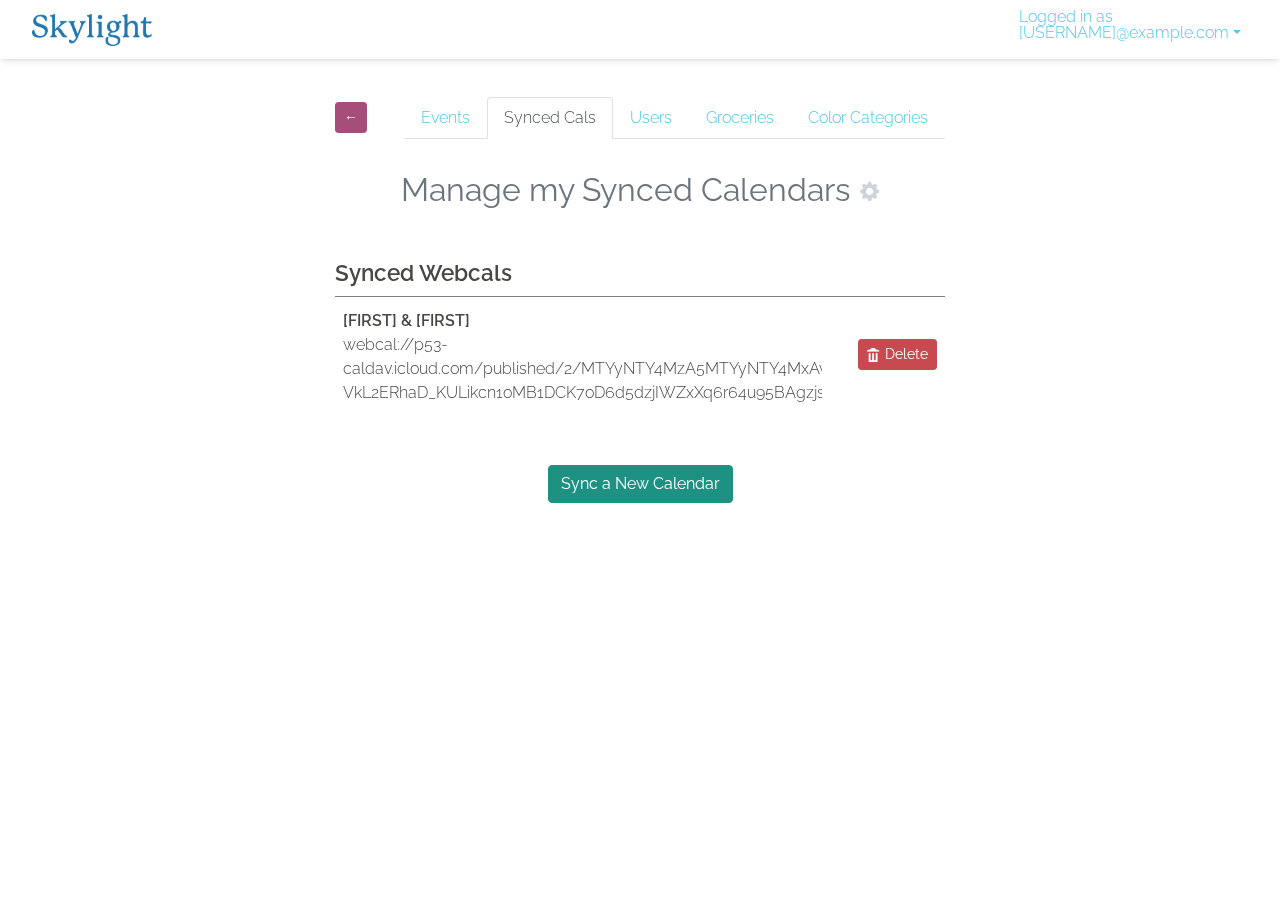 scroll, scrollTop: 0, scrollLeft: 0, axis: both 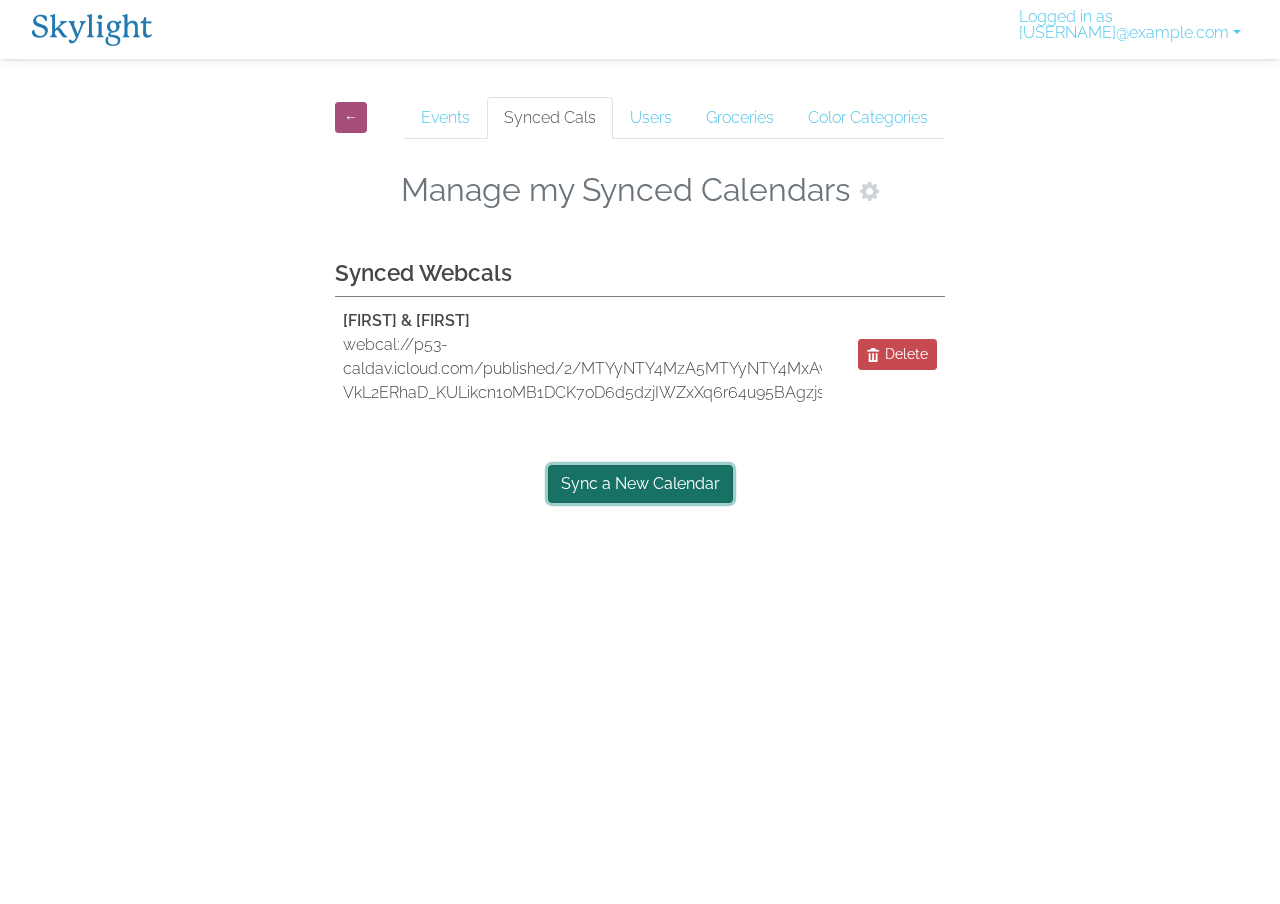 click on "Sync a New Calendar" at bounding box center (640, 484) 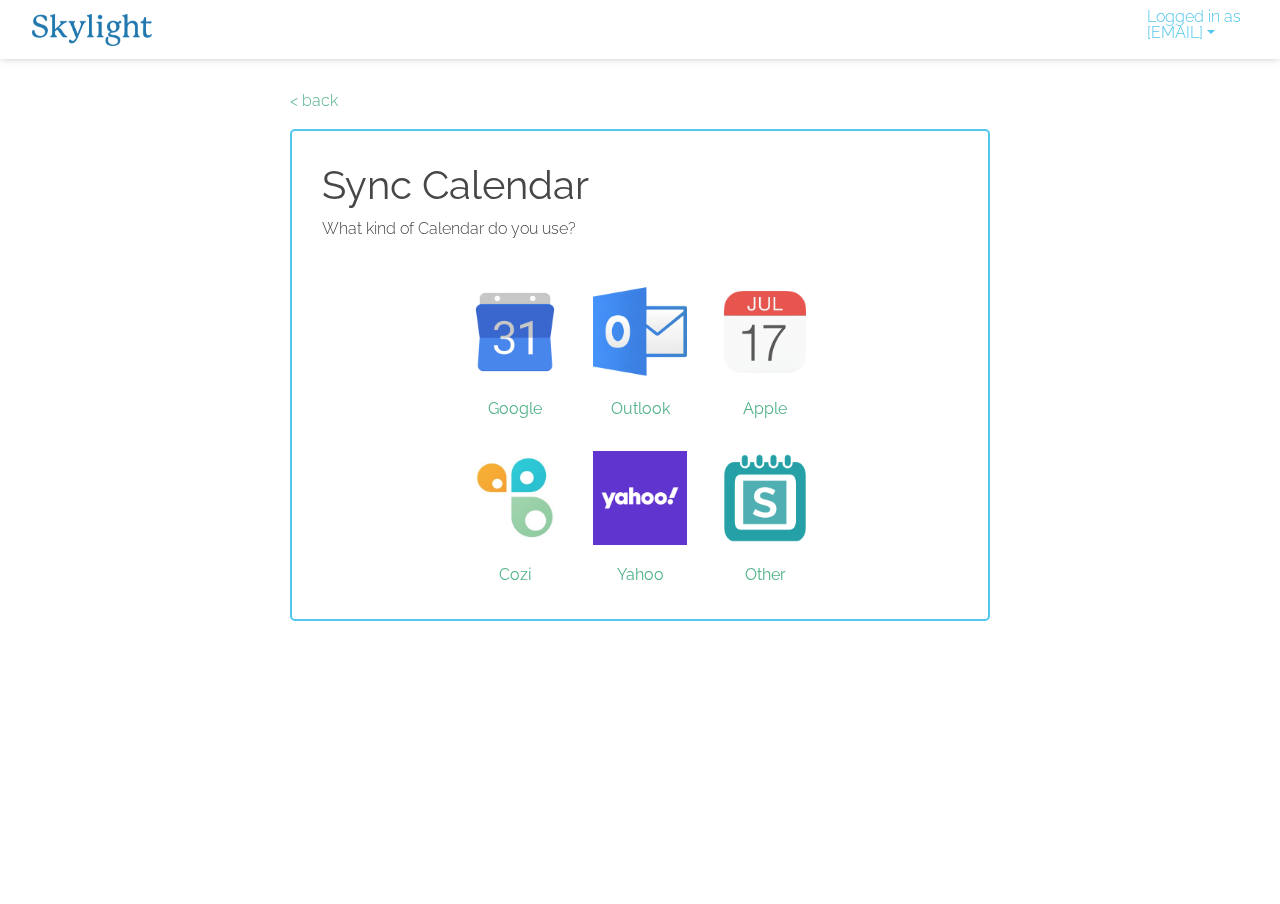 scroll, scrollTop: 0, scrollLeft: 0, axis: both 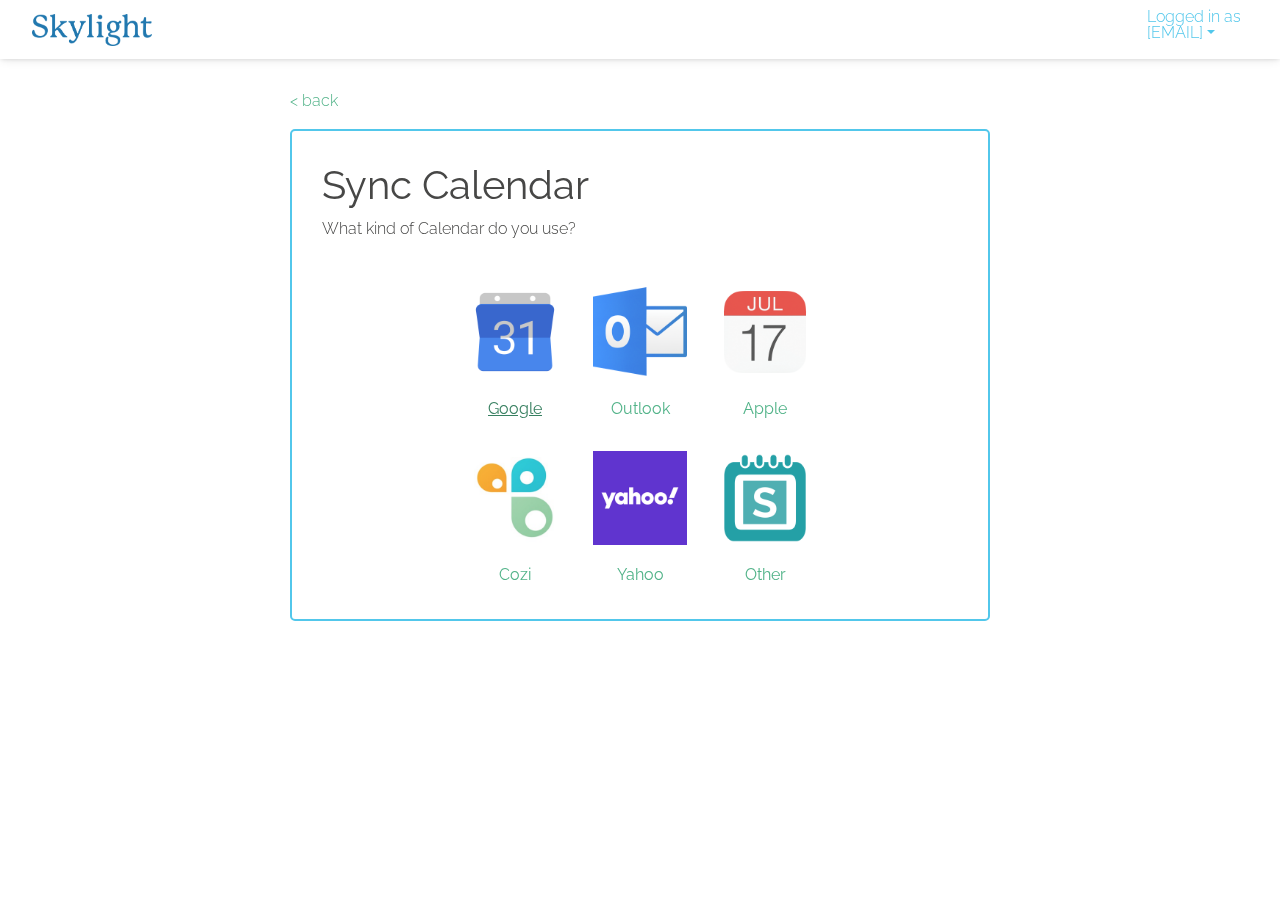 click on "Google" at bounding box center (515, 332) 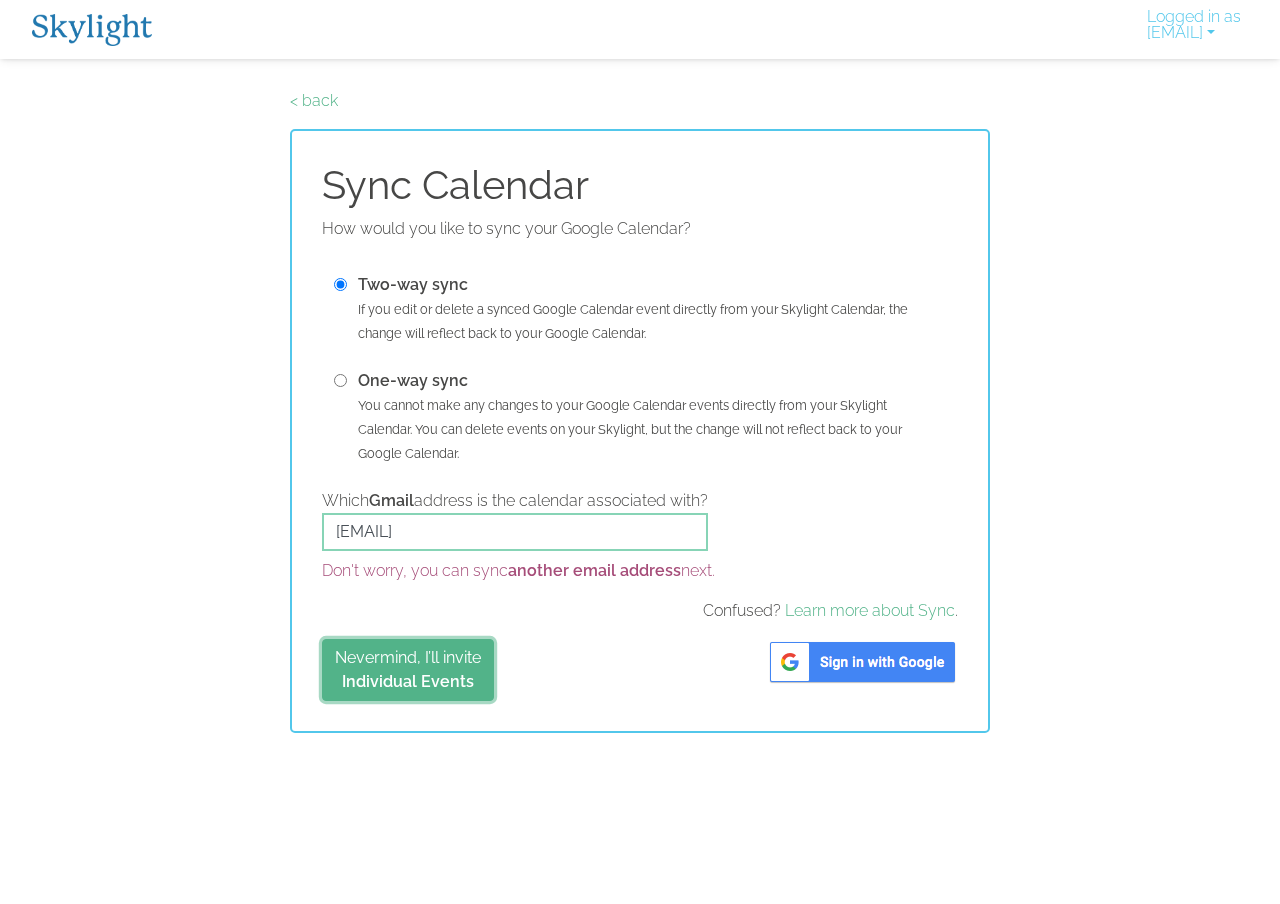 click on "Individual Events" at bounding box center [408, 681] 